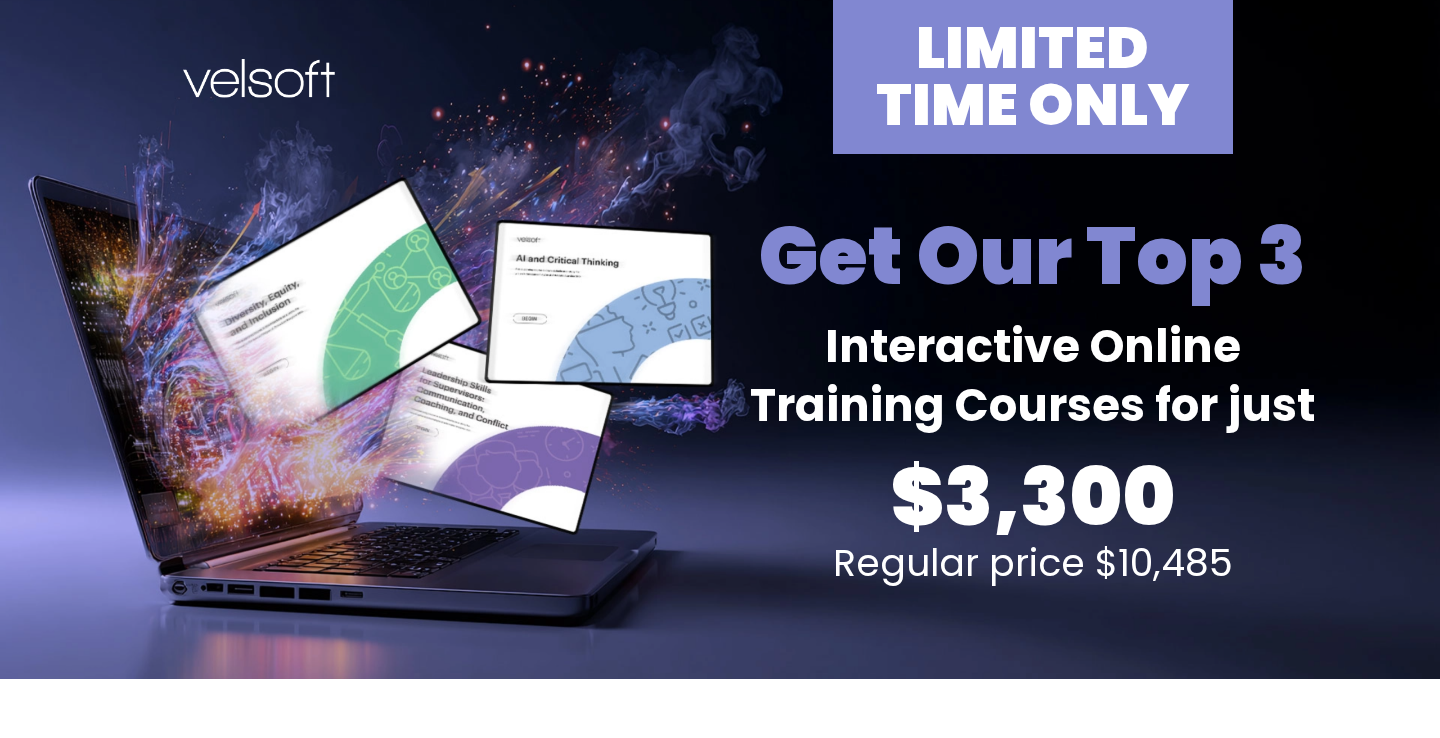 scroll, scrollTop: 0, scrollLeft: 0, axis: both 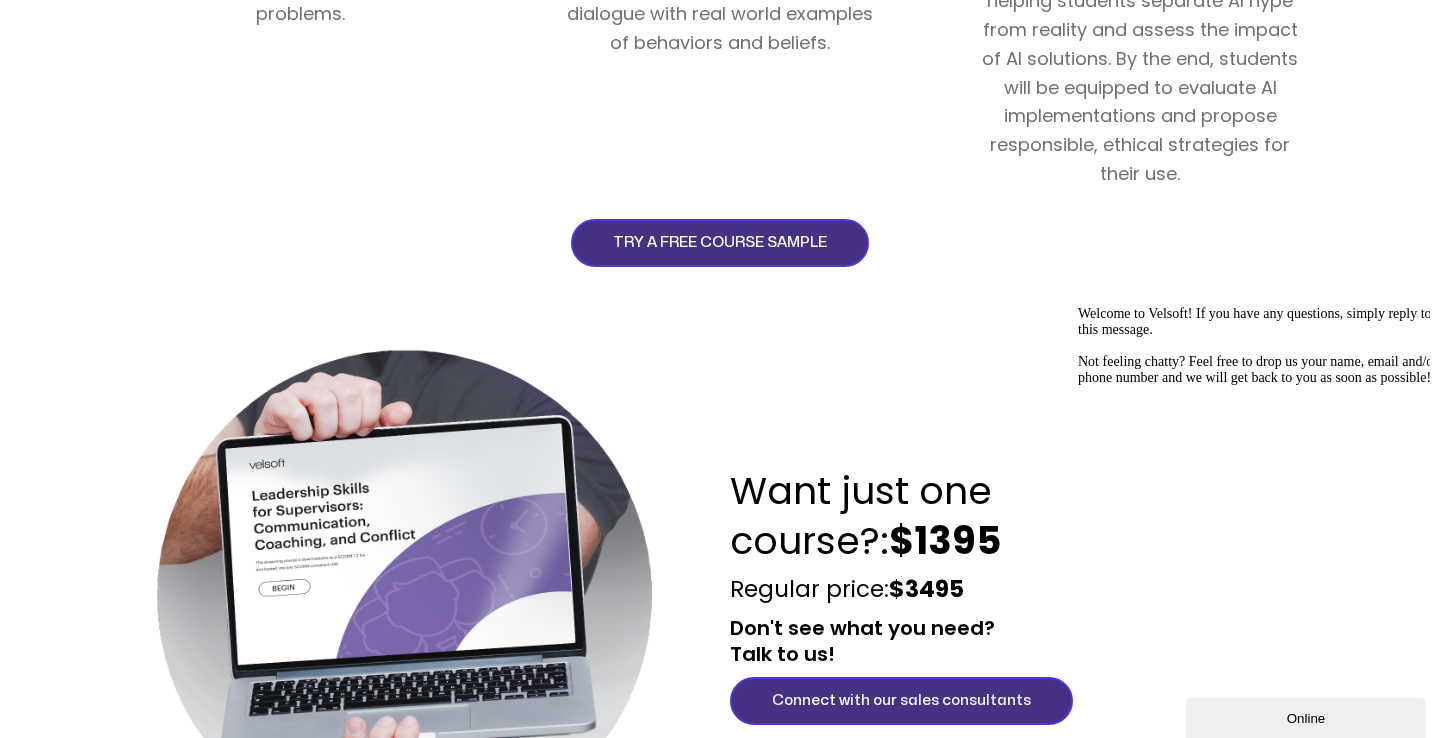 click on "TRY A FREE COURSE SAMPLE" at bounding box center [720, 243] 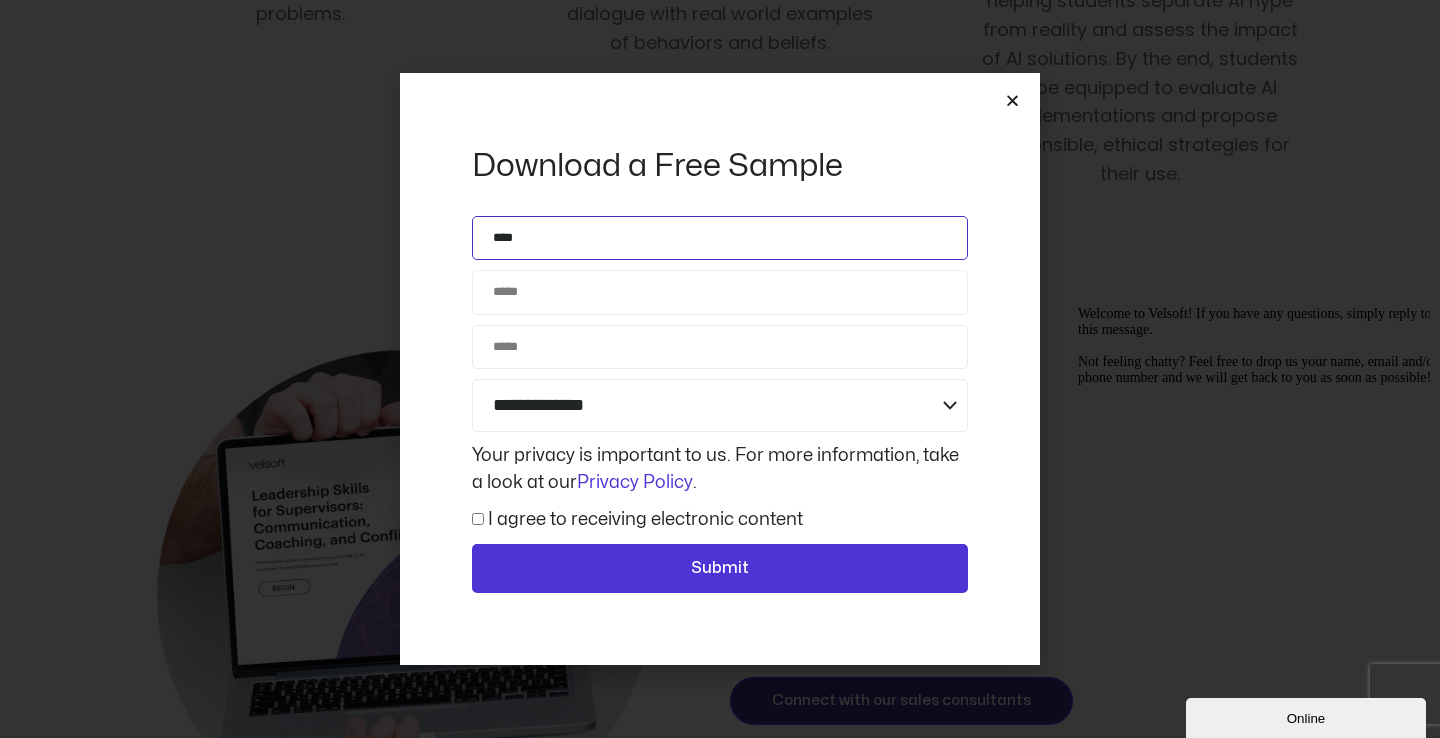 type on "****" 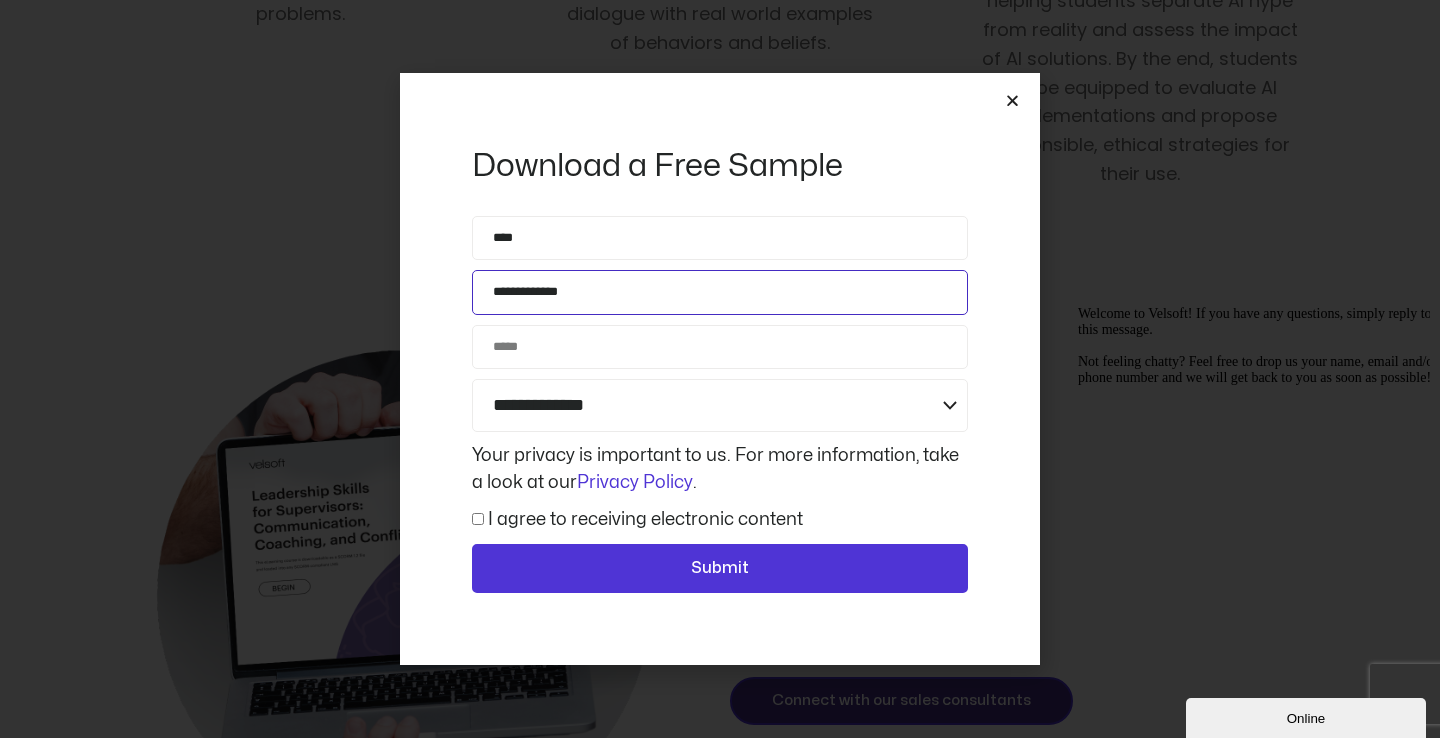type on "**********" 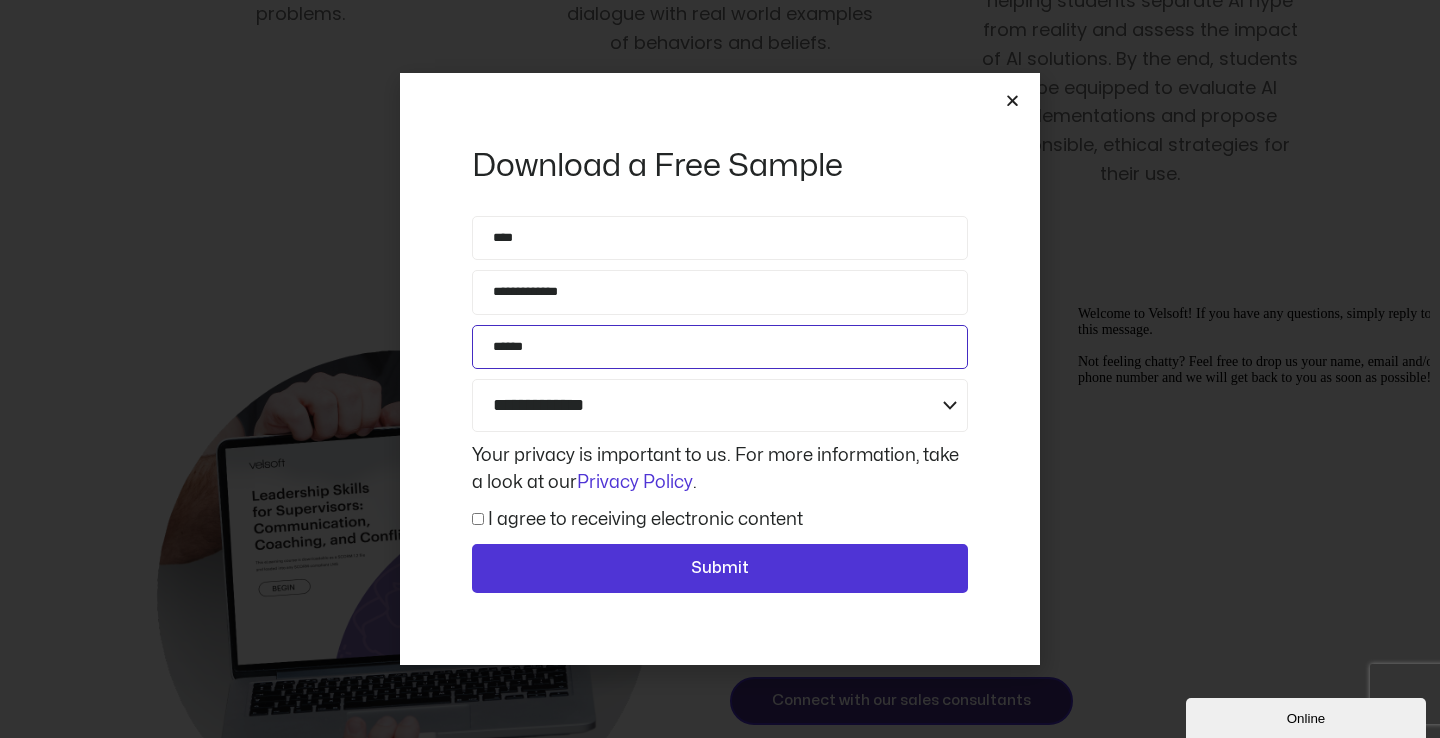 type on "******" 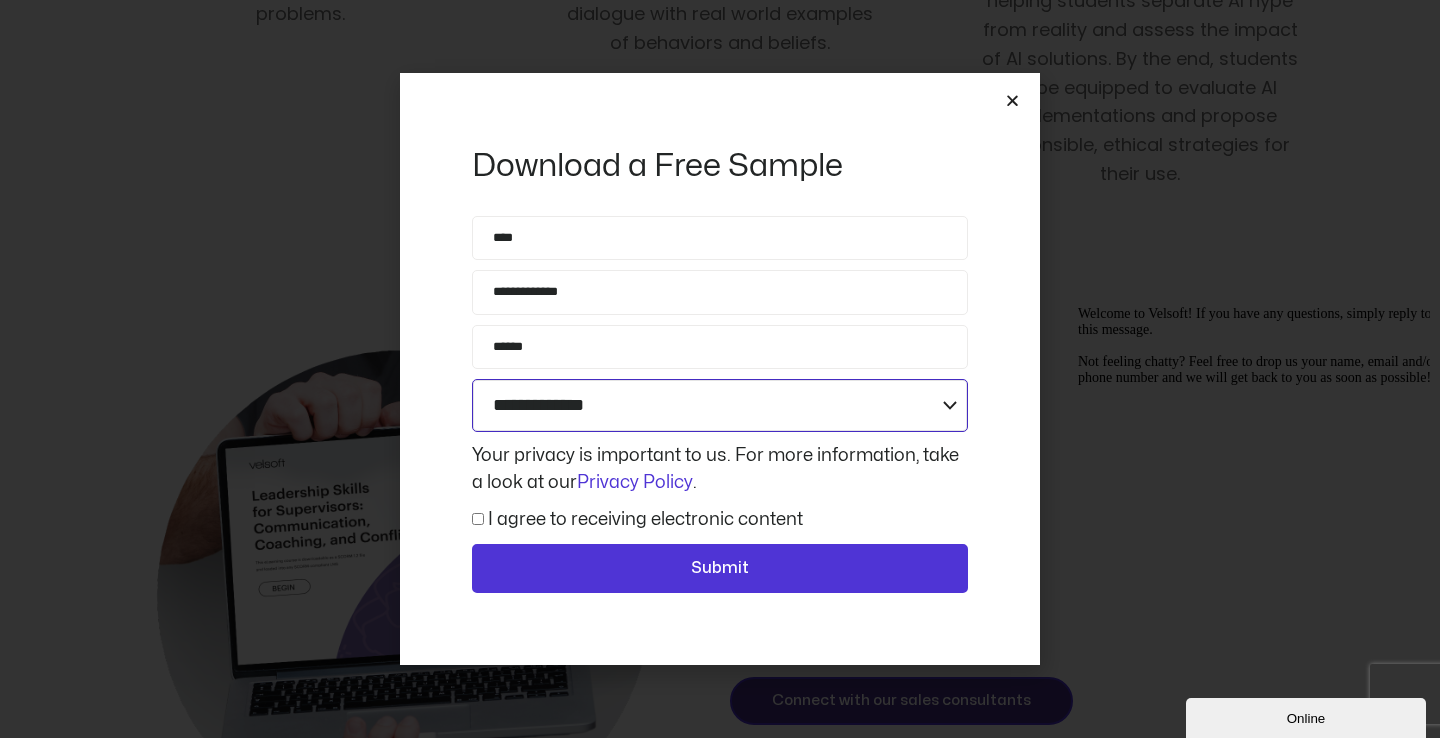 select on "**********" 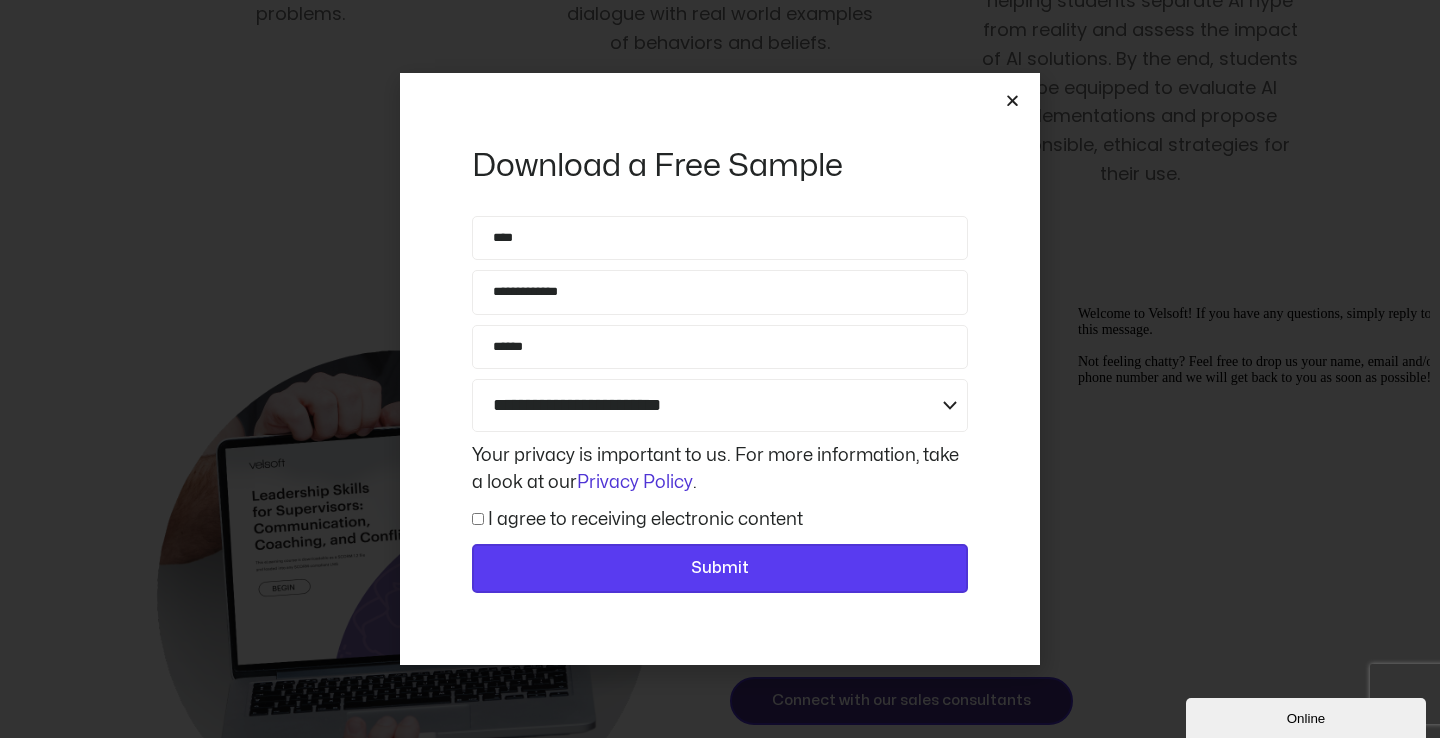 click on "Submit" at bounding box center [720, 569] 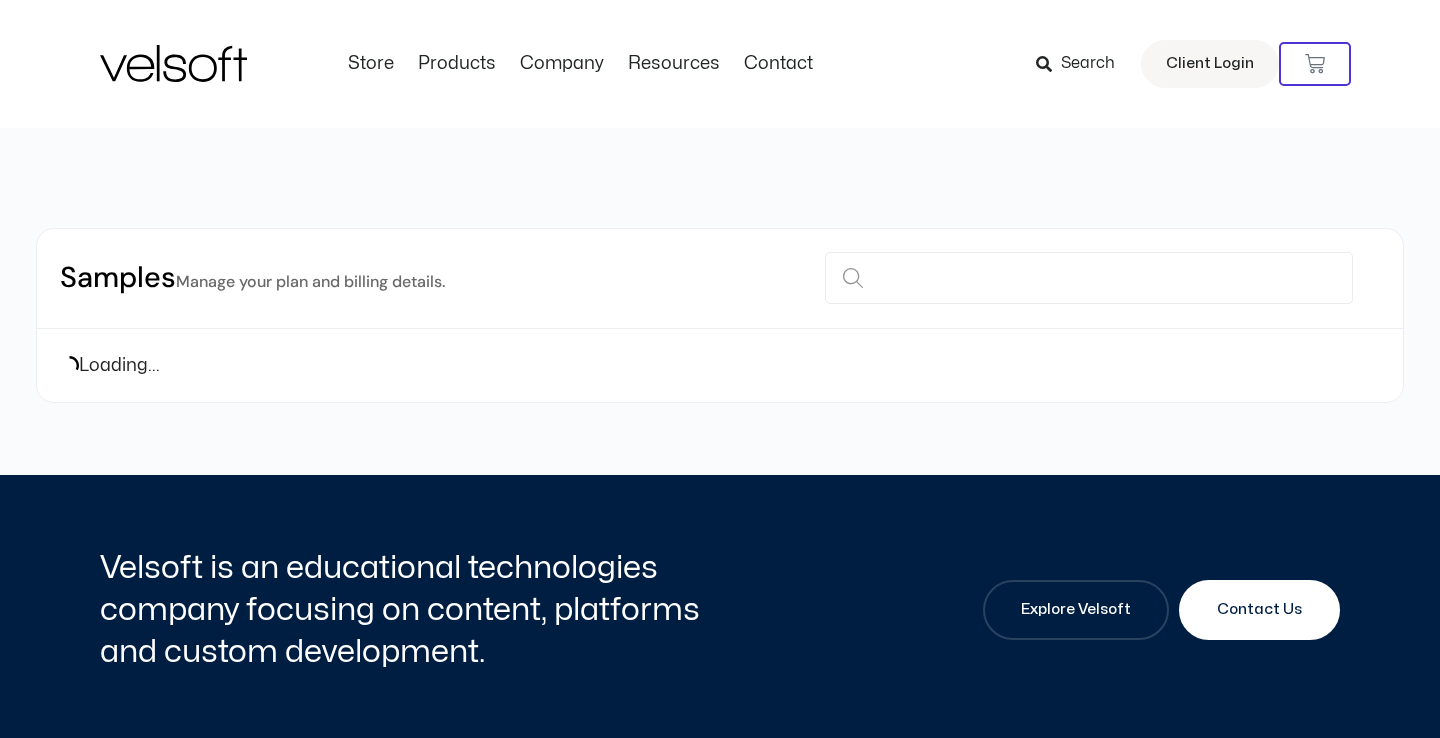 scroll, scrollTop: 0, scrollLeft: 0, axis: both 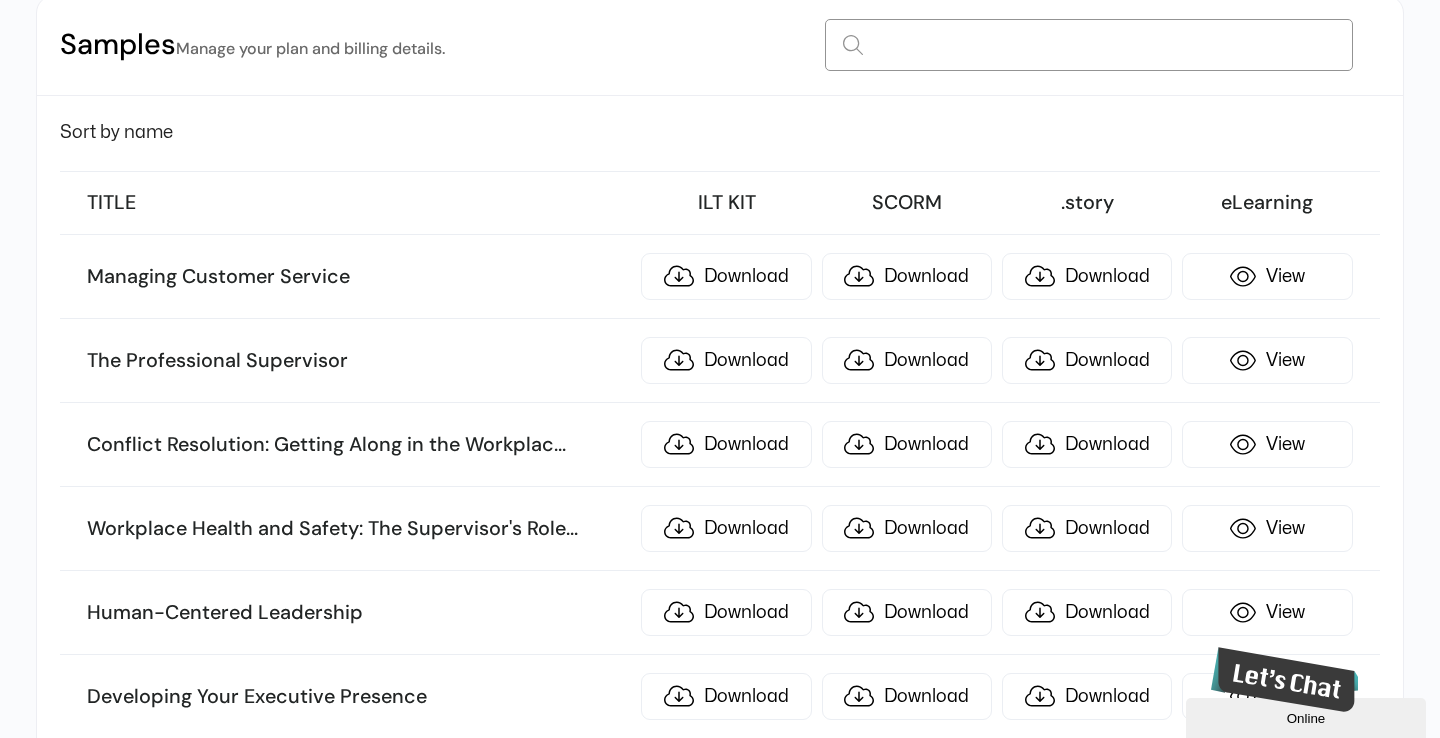 click at bounding box center [1089, 45] 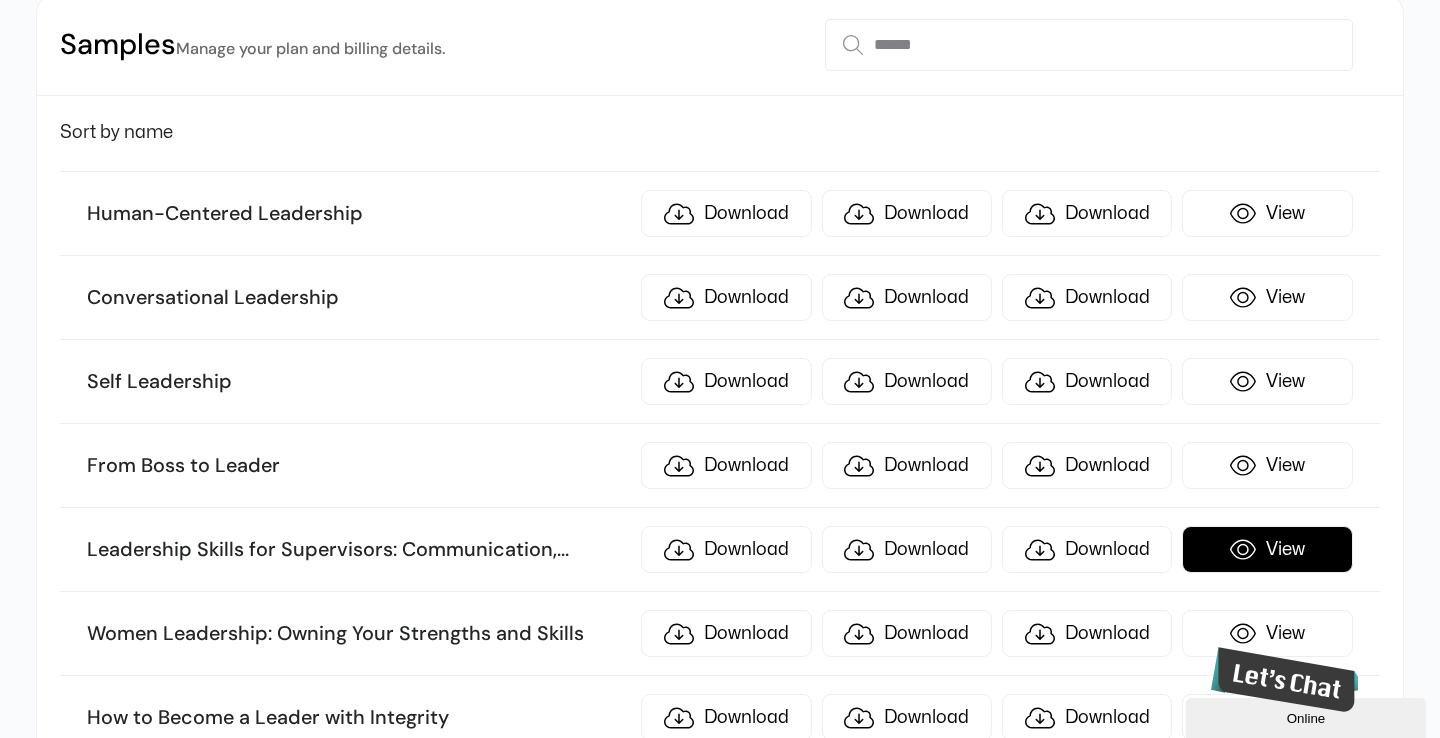 click on "View" at bounding box center [1267, 549] 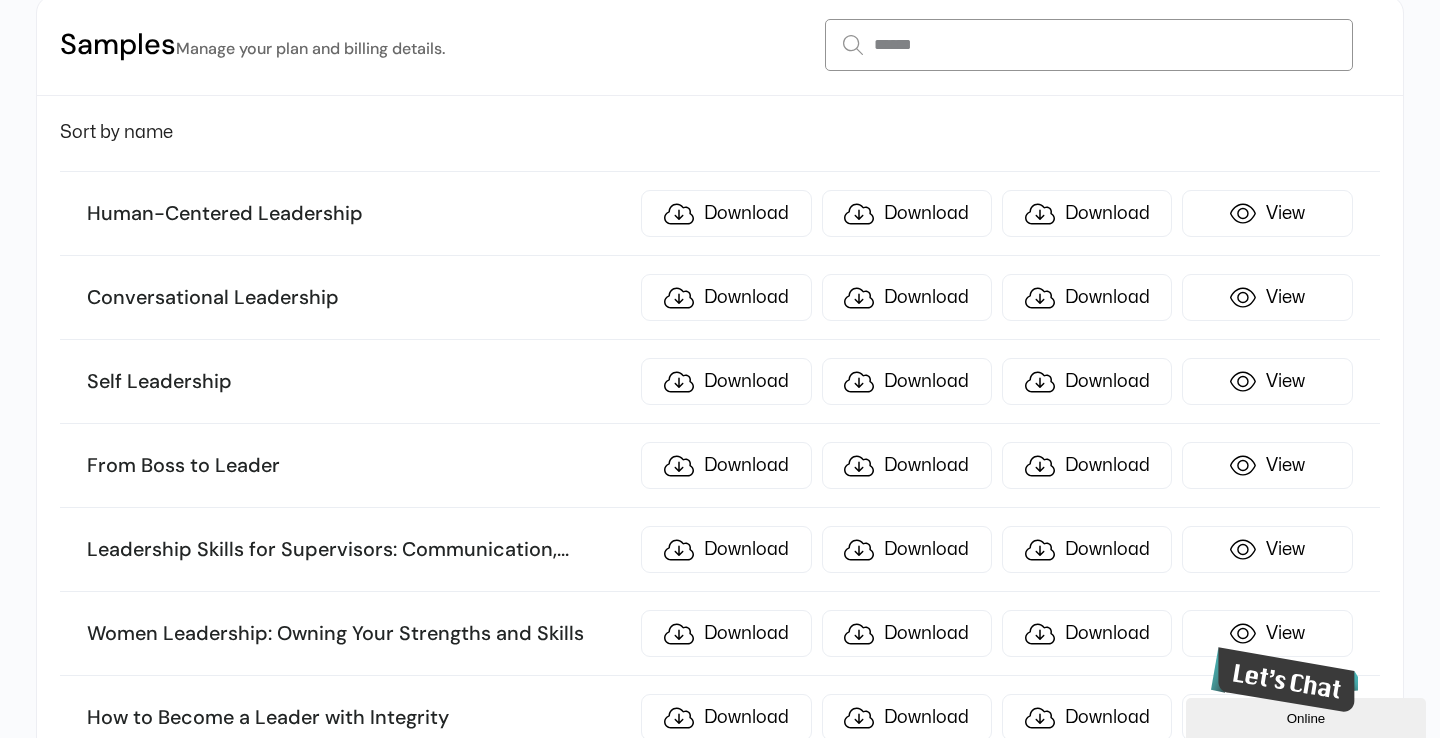 click on "******" at bounding box center (1089, 45) 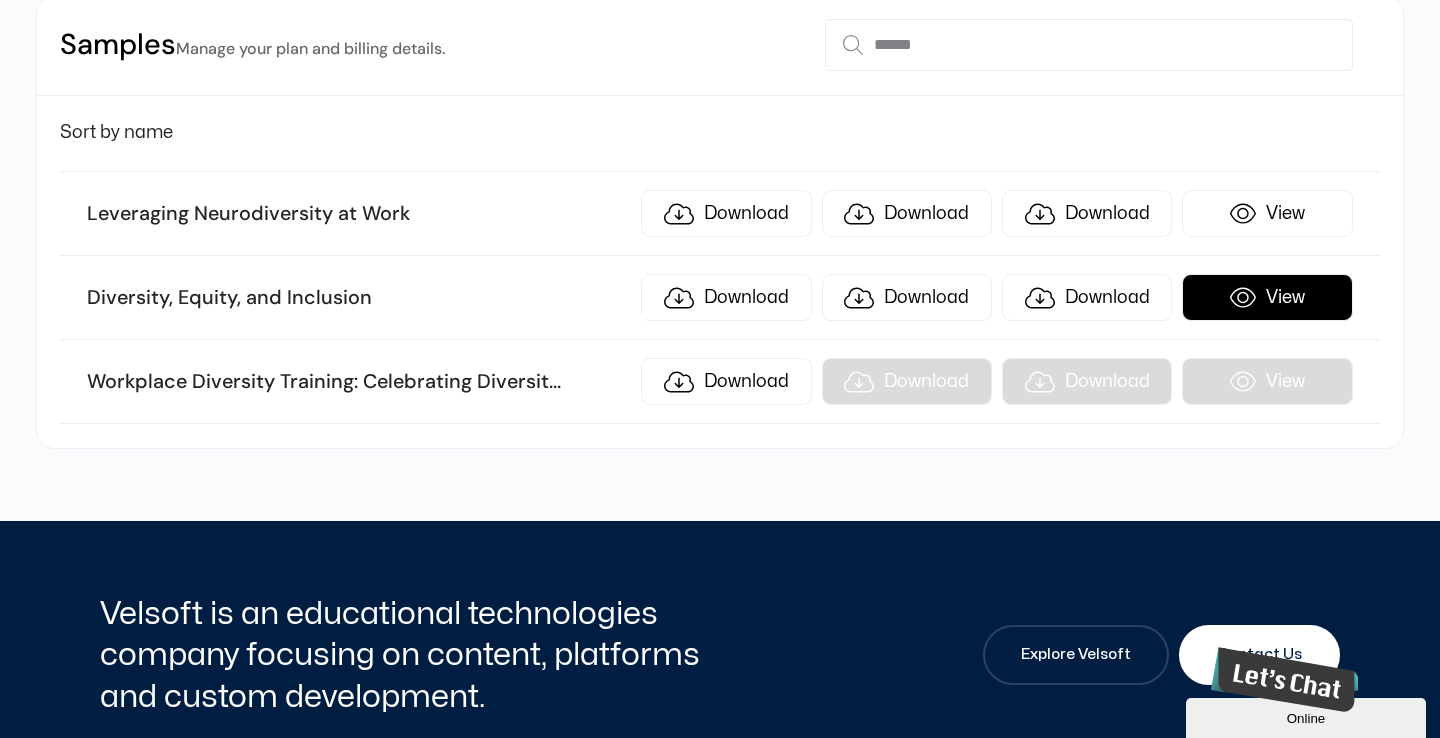 click on "View" at bounding box center (1267, 297) 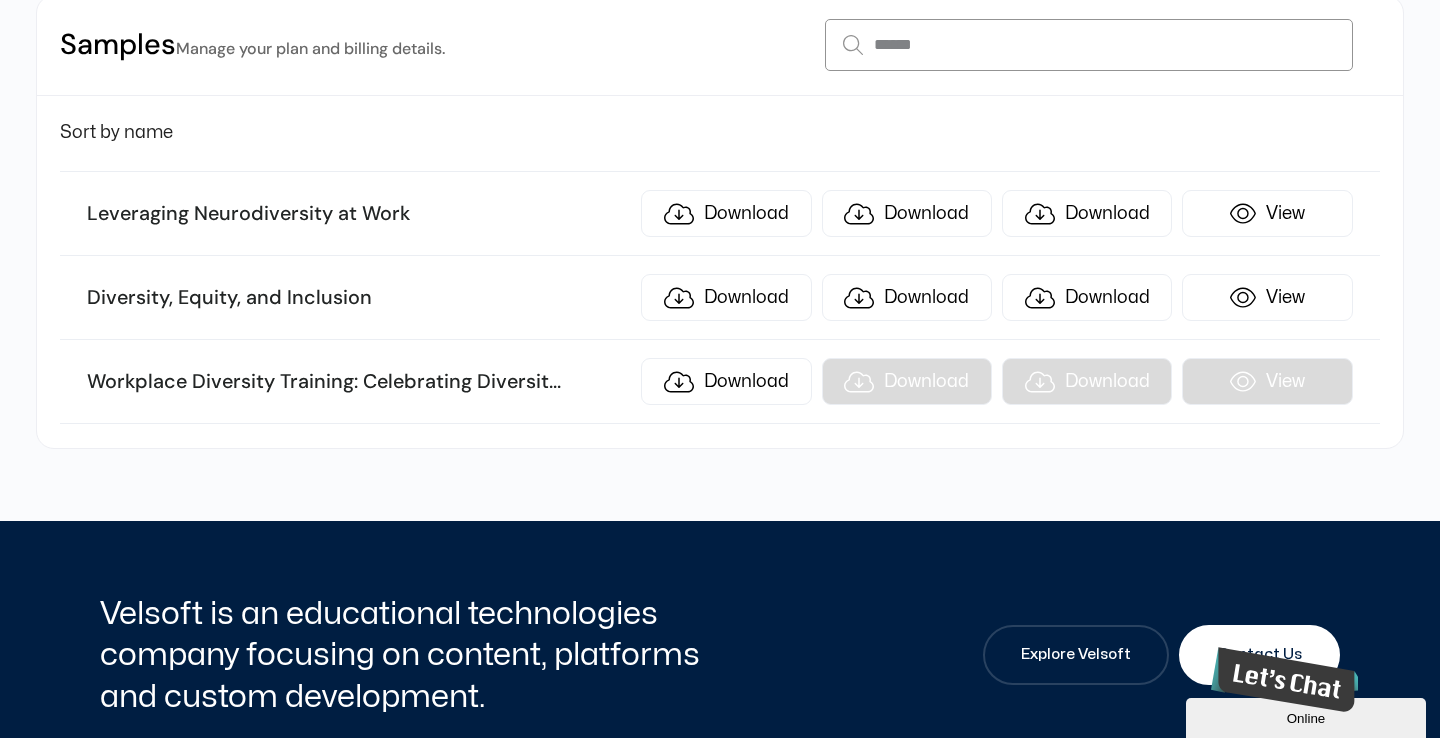 click on "******" at bounding box center (1089, 45) 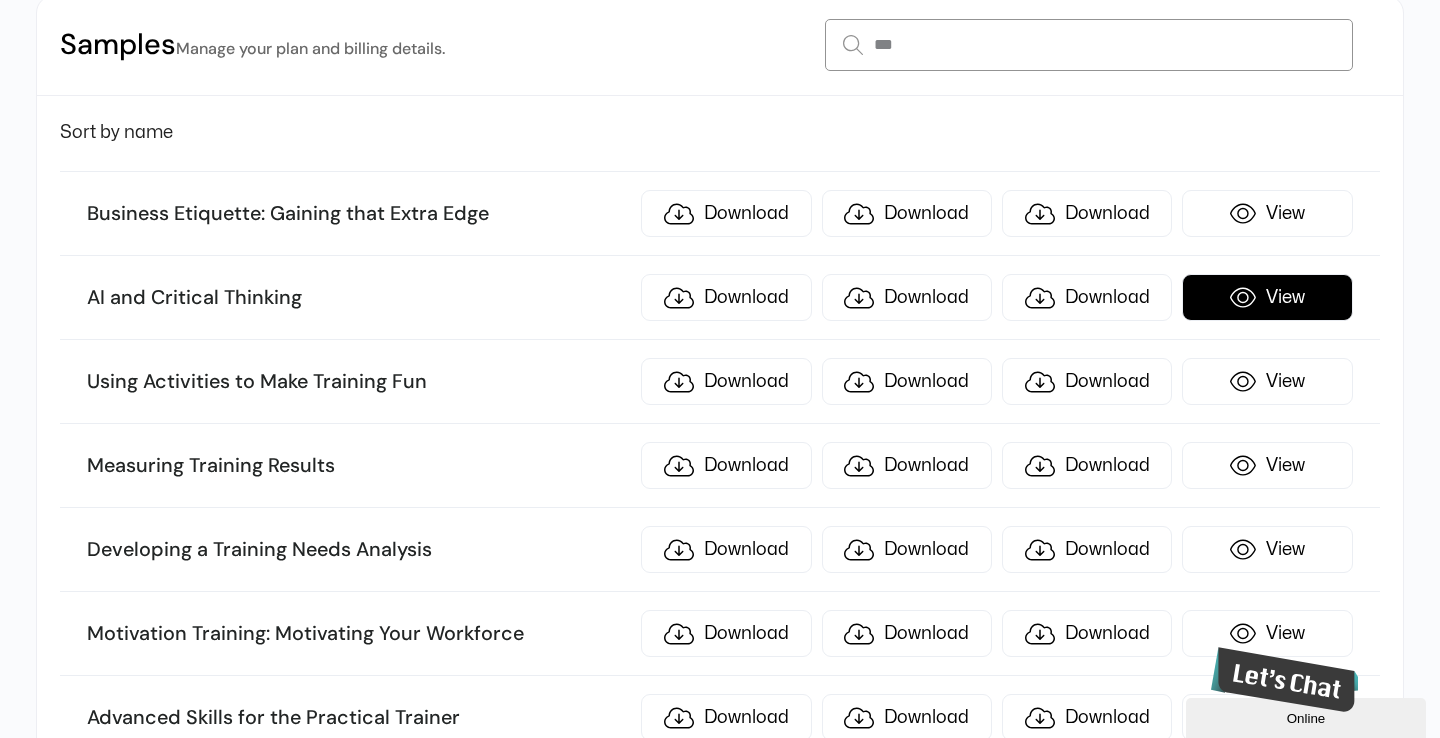 type on "**" 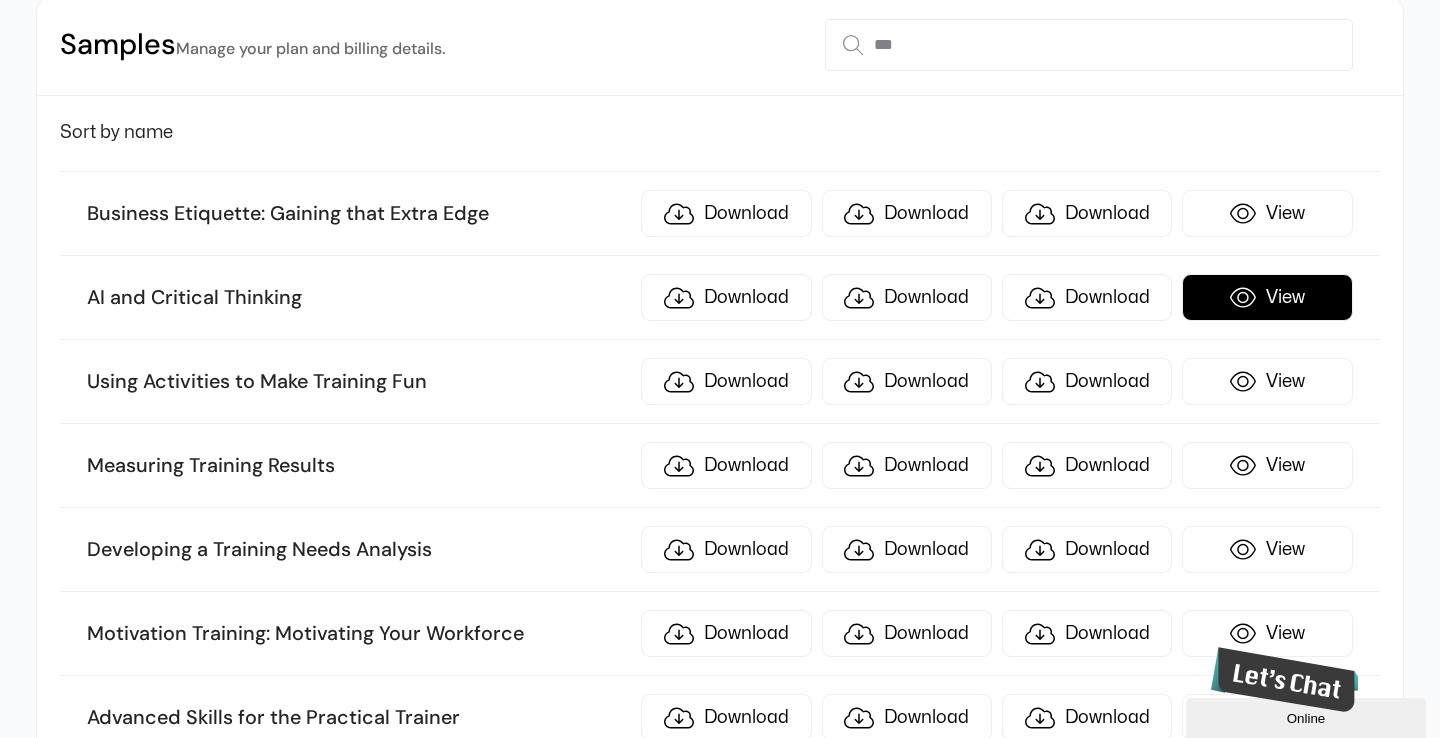 click on "View" at bounding box center [1267, 297] 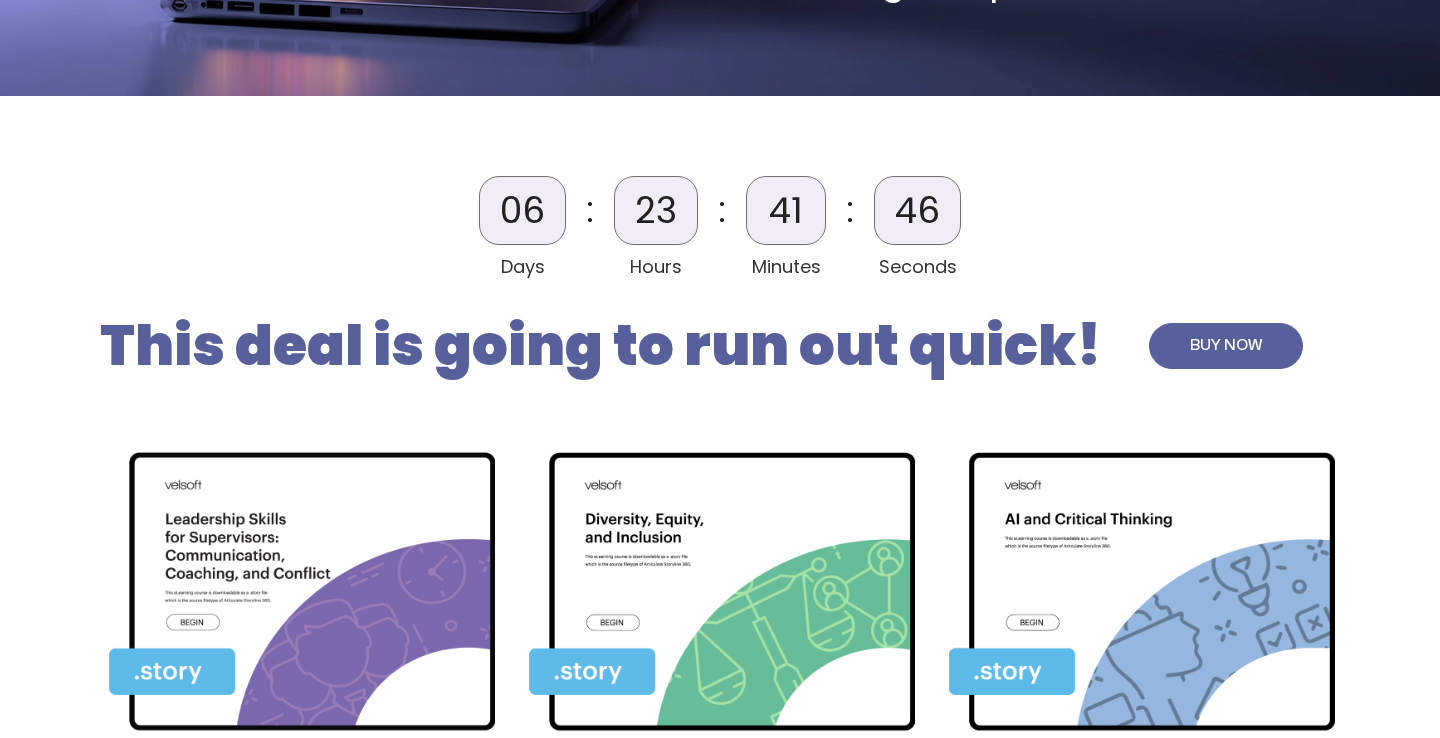 scroll, scrollTop: 0, scrollLeft: 0, axis: both 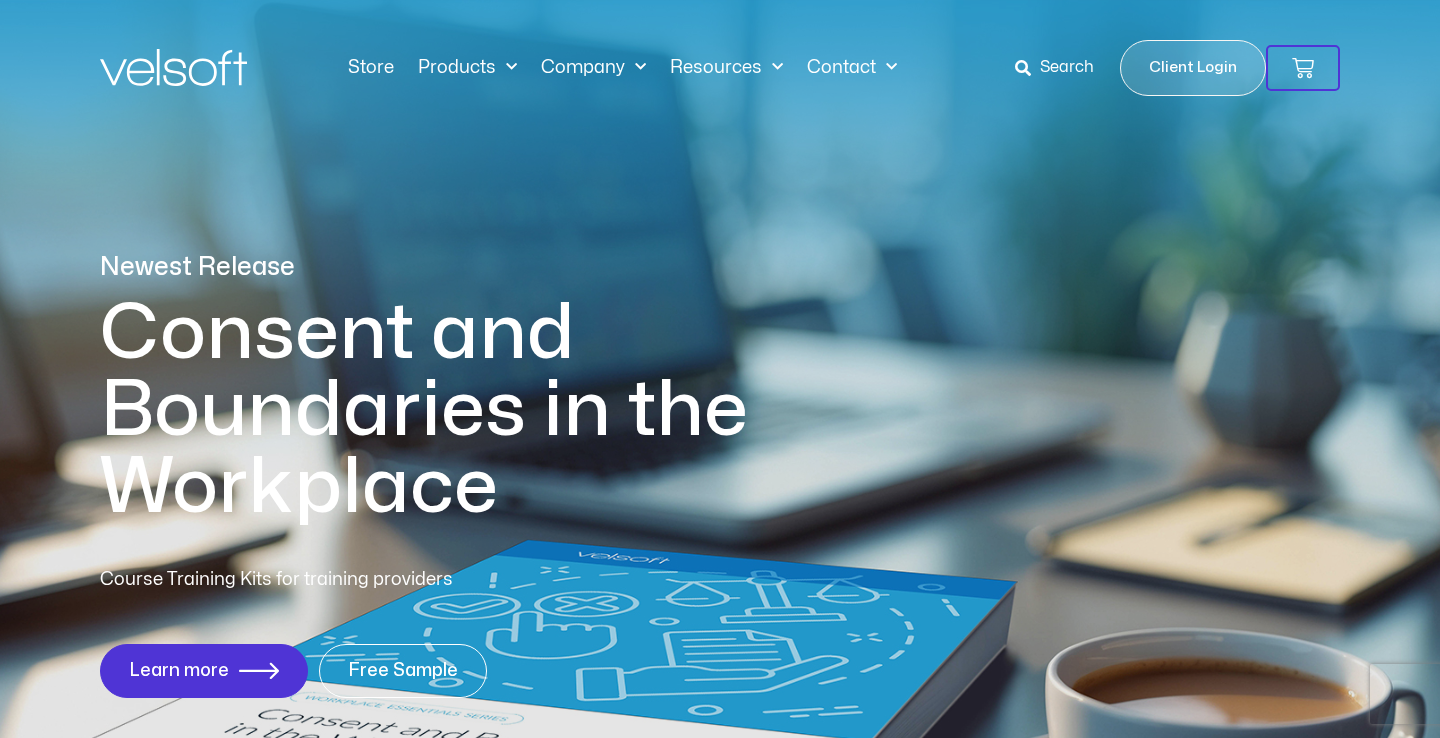 click on "Store" 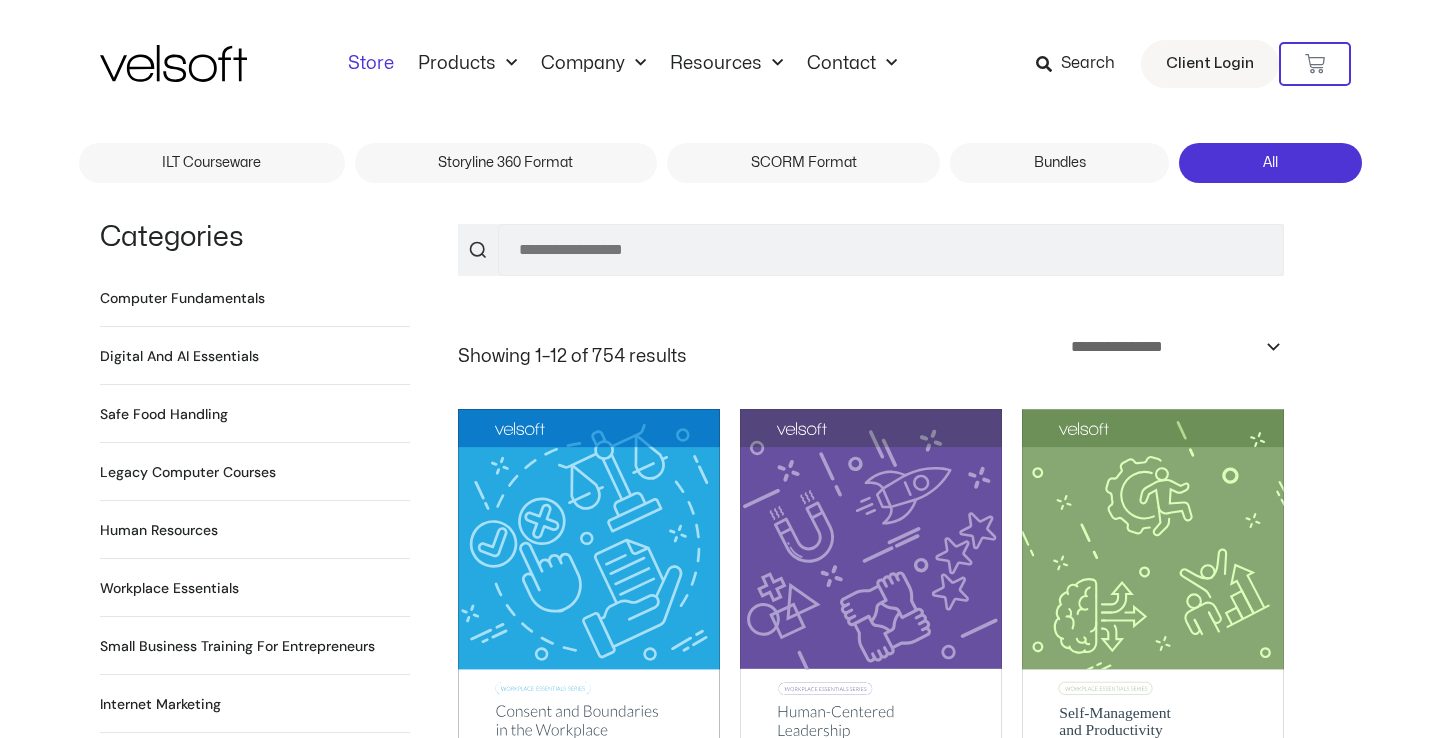 scroll, scrollTop: 0, scrollLeft: 0, axis: both 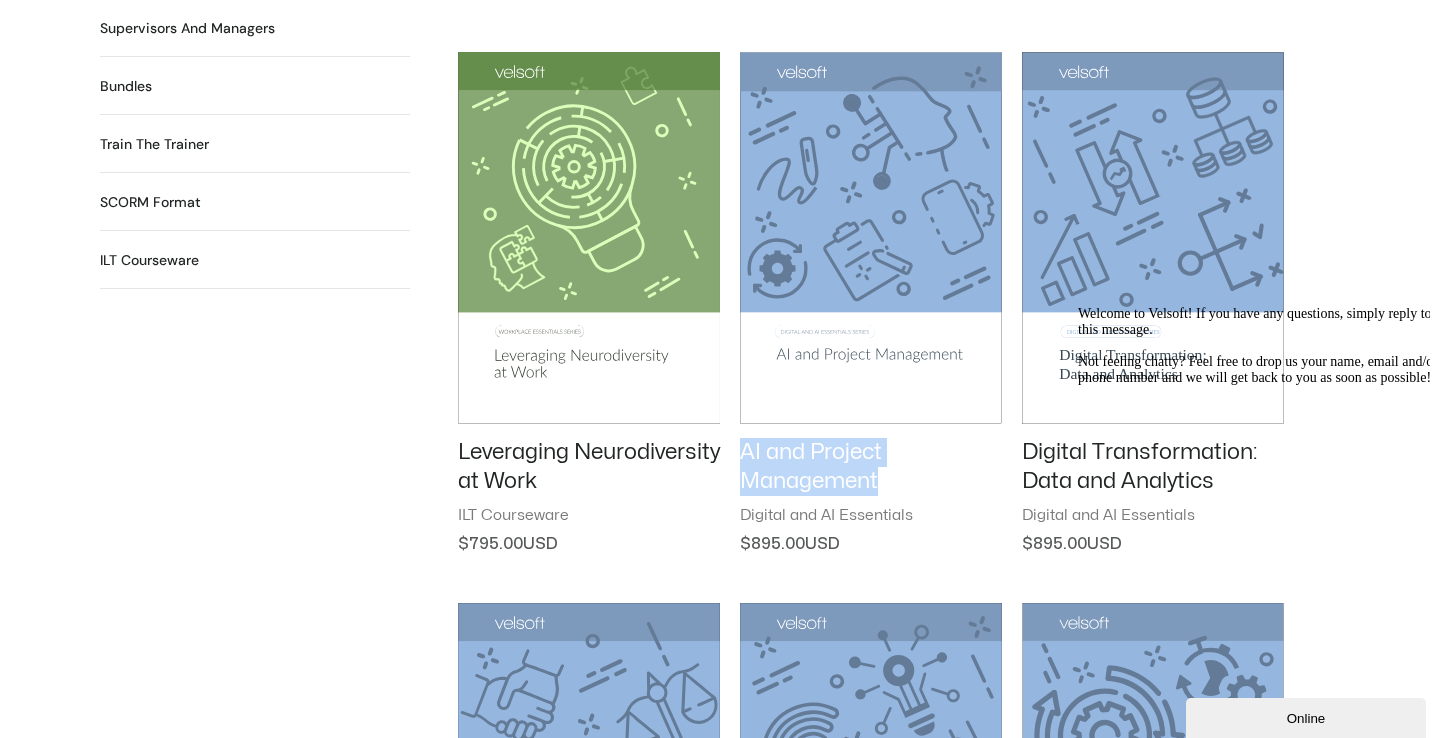 drag, startPoint x: 735, startPoint y: 448, endPoint x: 890, endPoint y: 480, distance: 158.26875 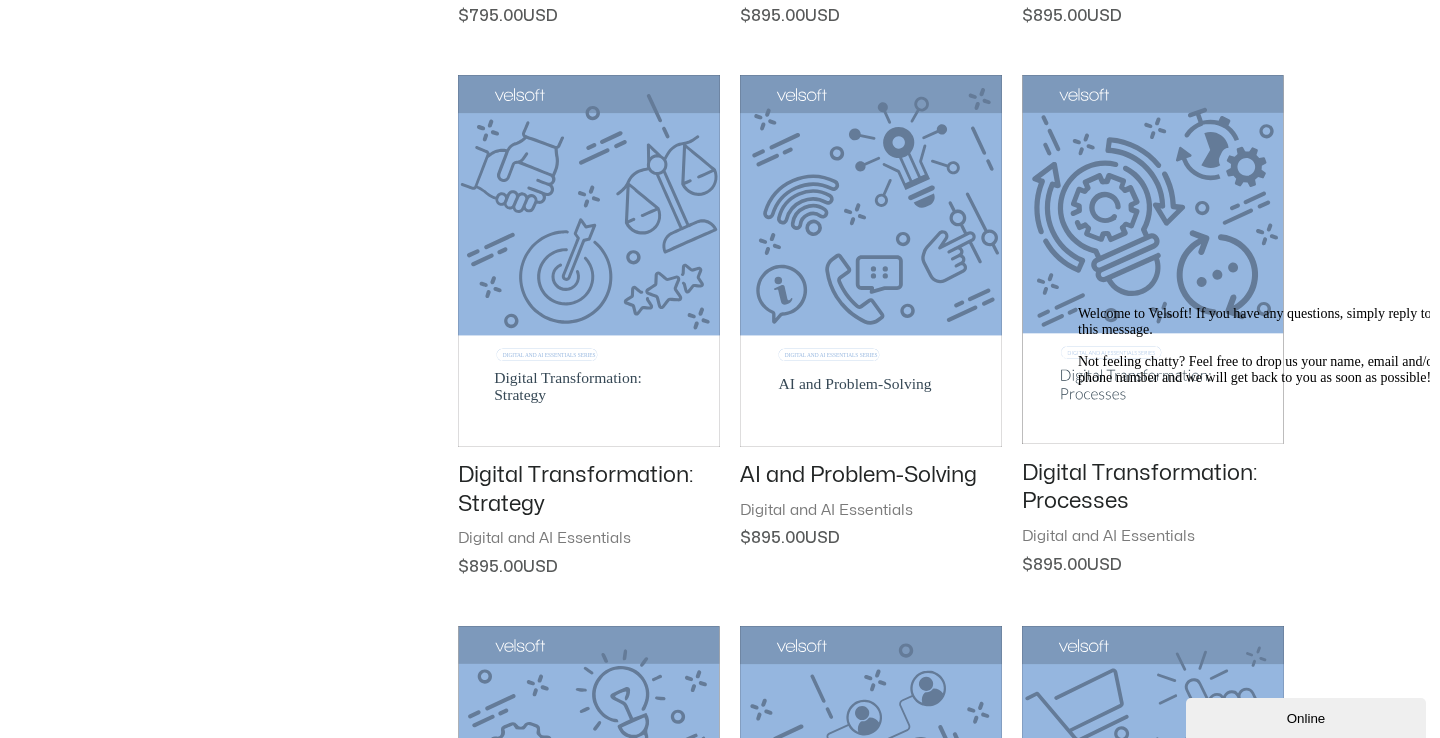 scroll, scrollTop: 1476, scrollLeft: 0, axis: vertical 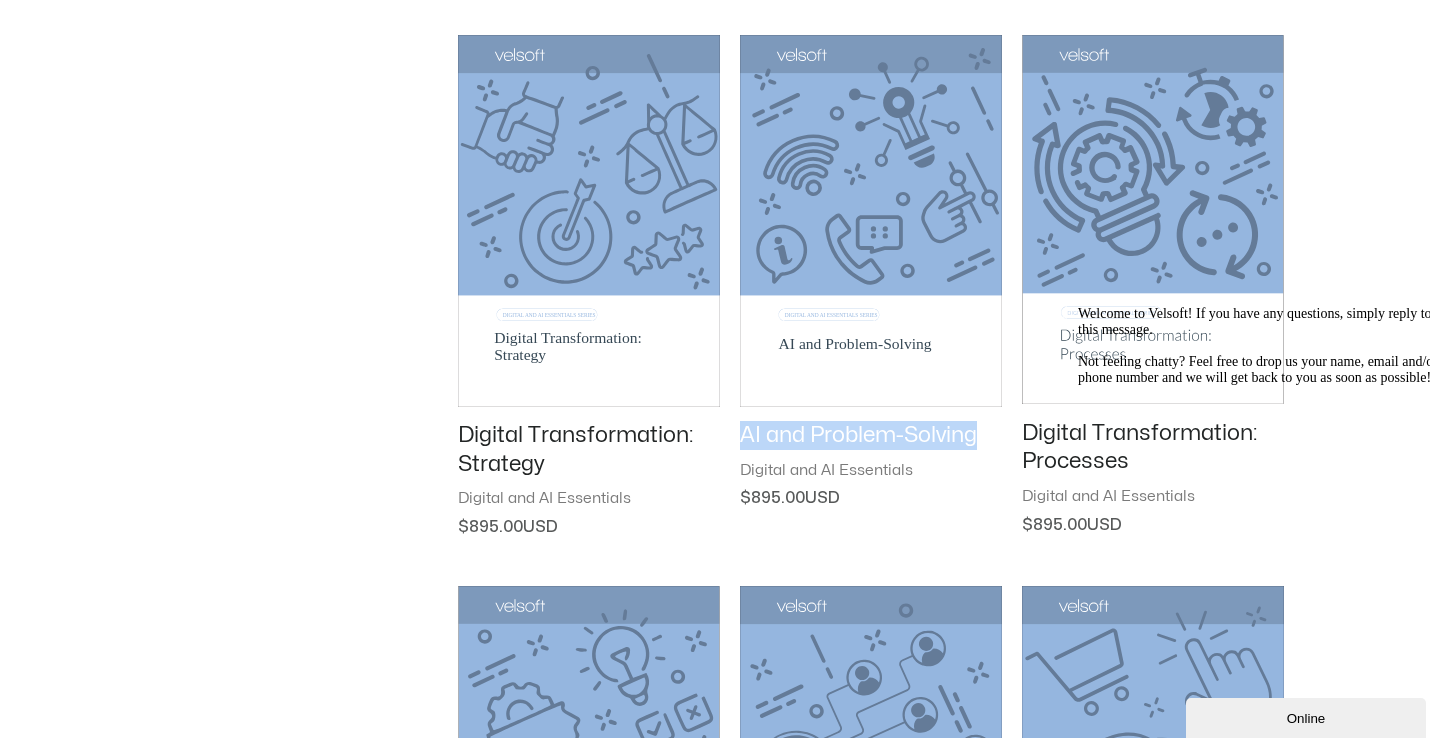 drag, startPoint x: 737, startPoint y: 427, endPoint x: 983, endPoint y: 433, distance: 246.07317 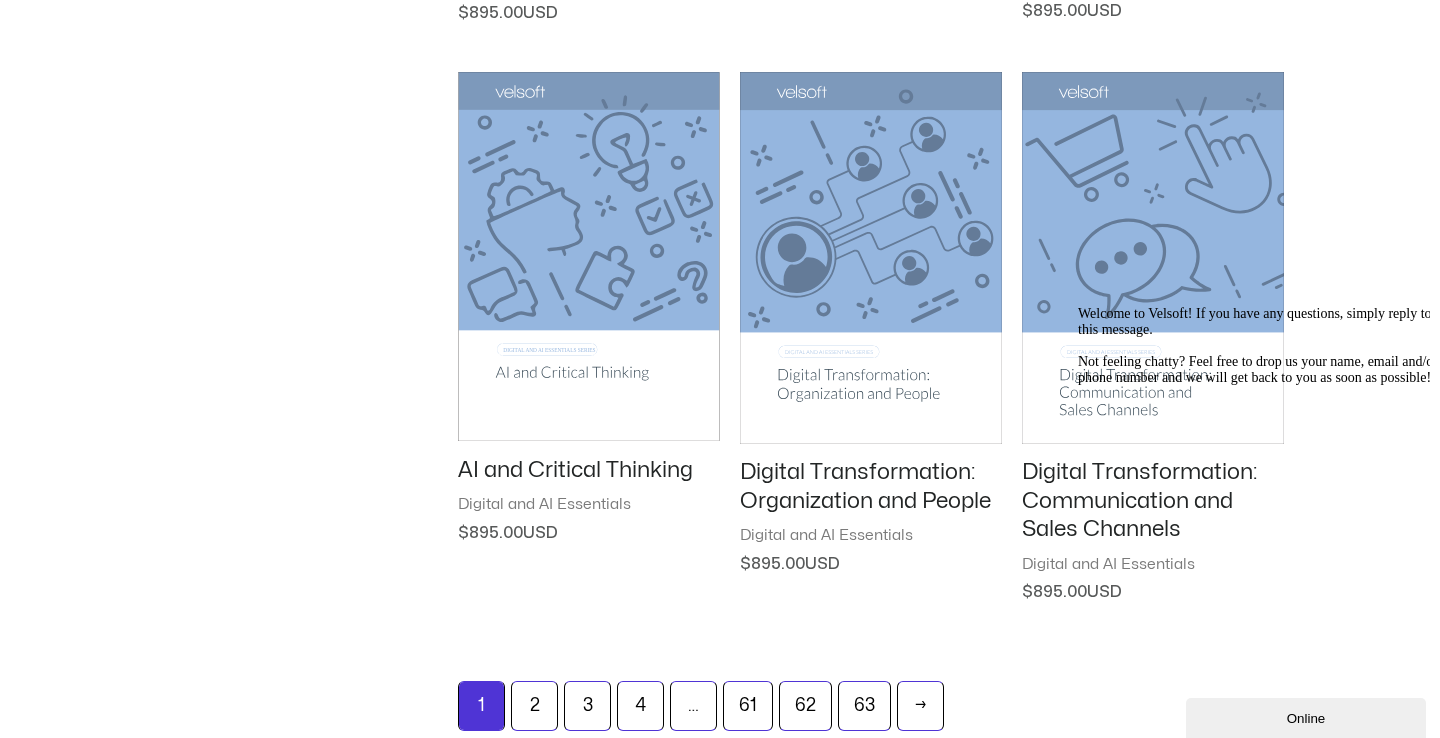 scroll, scrollTop: 2037, scrollLeft: 0, axis: vertical 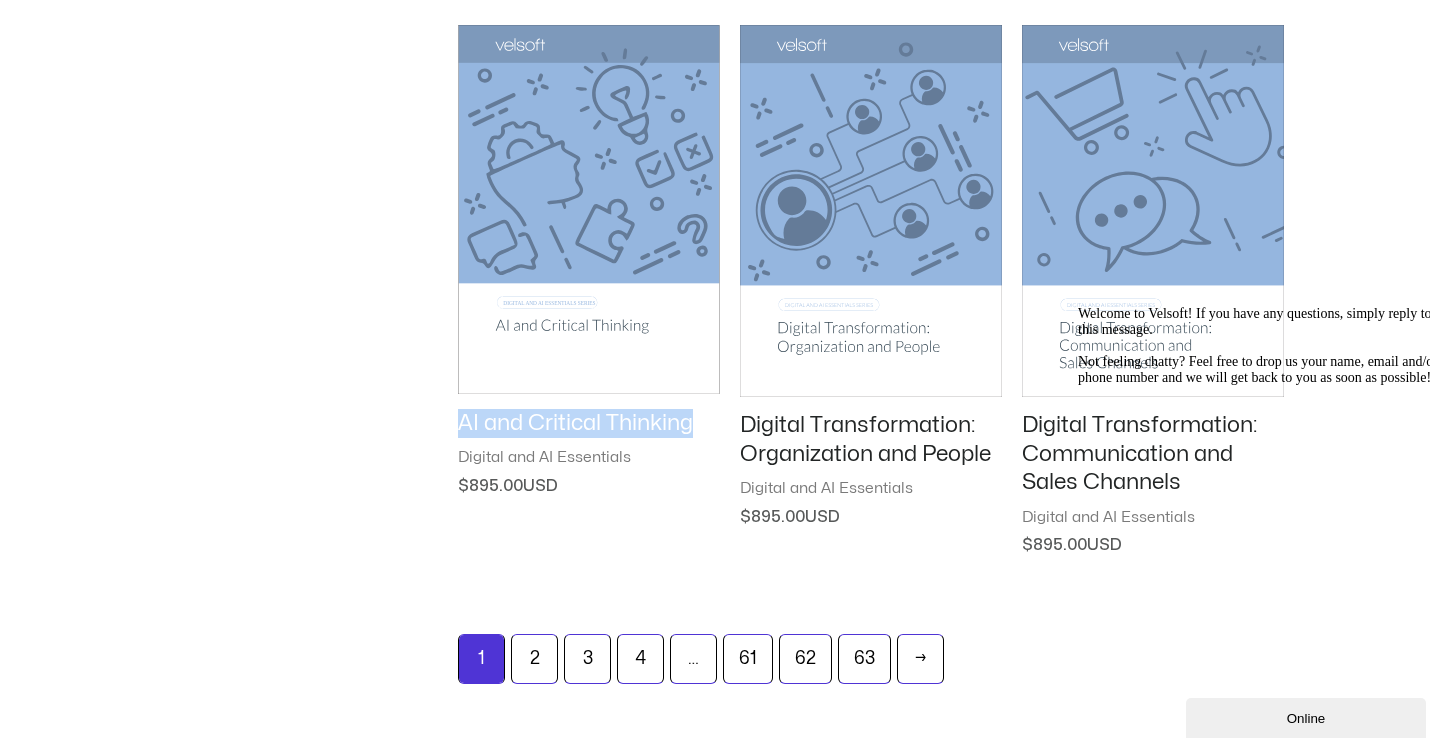 drag, startPoint x: 431, startPoint y: 415, endPoint x: 698, endPoint y: 419, distance: 267.02997 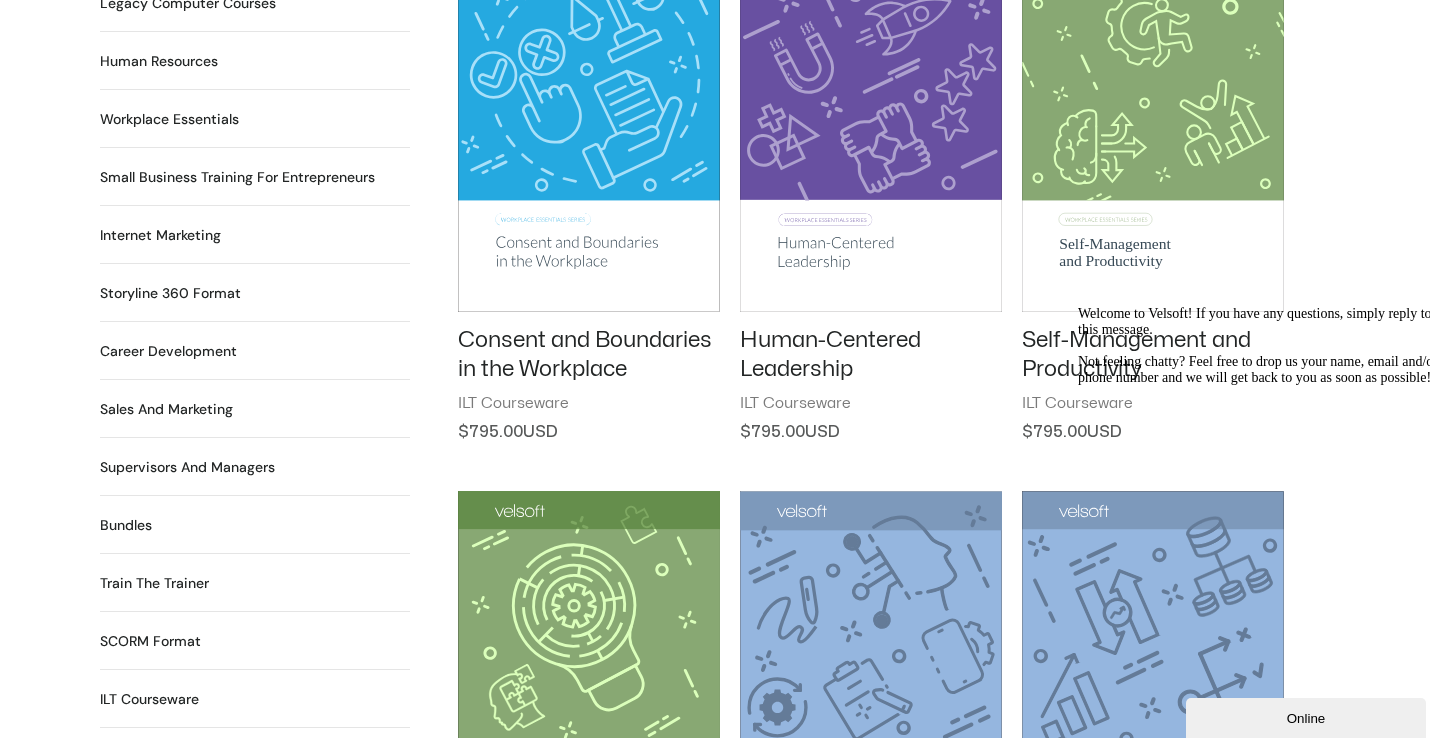 scroll, scrollTop: 493, scrollLeft: 0, axis: vertical 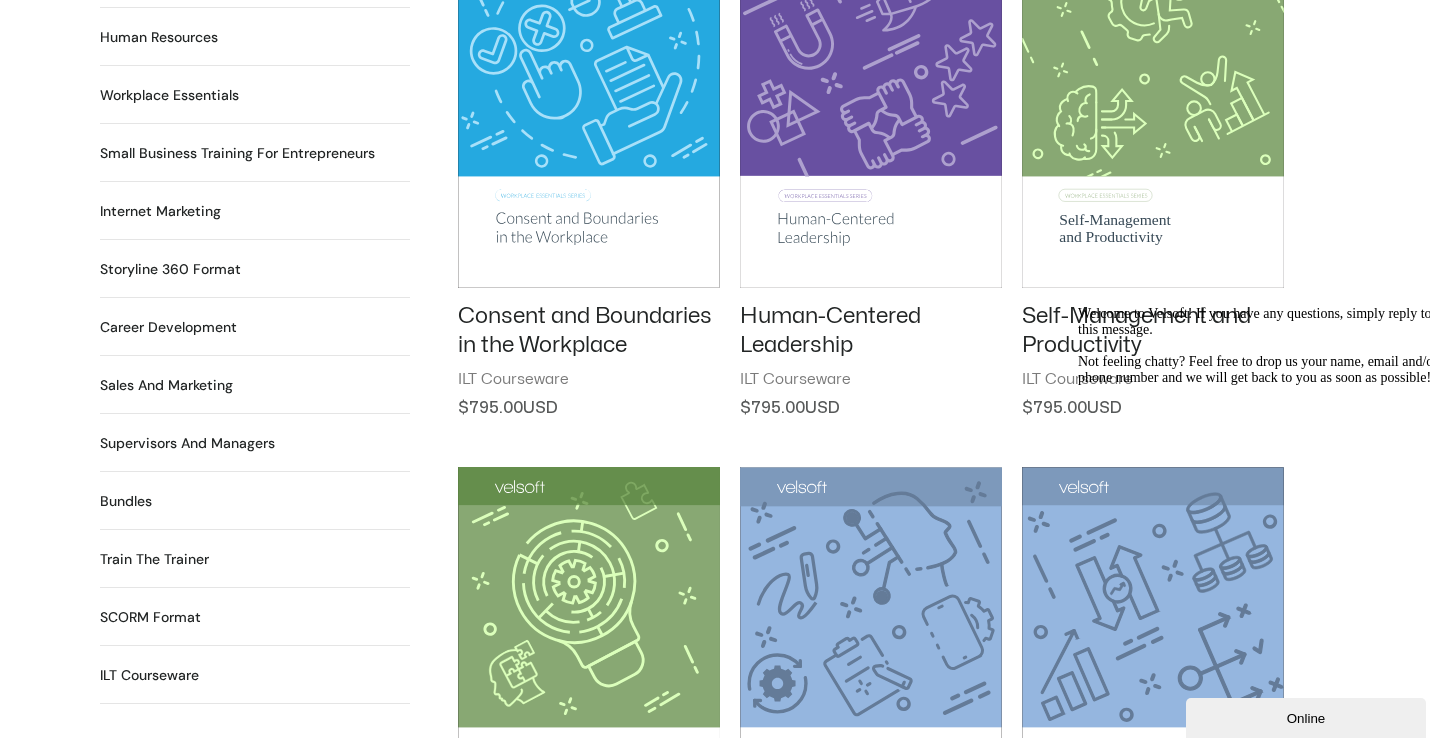 click on "Bundles 12 Products" at bounding box center [126, 501] 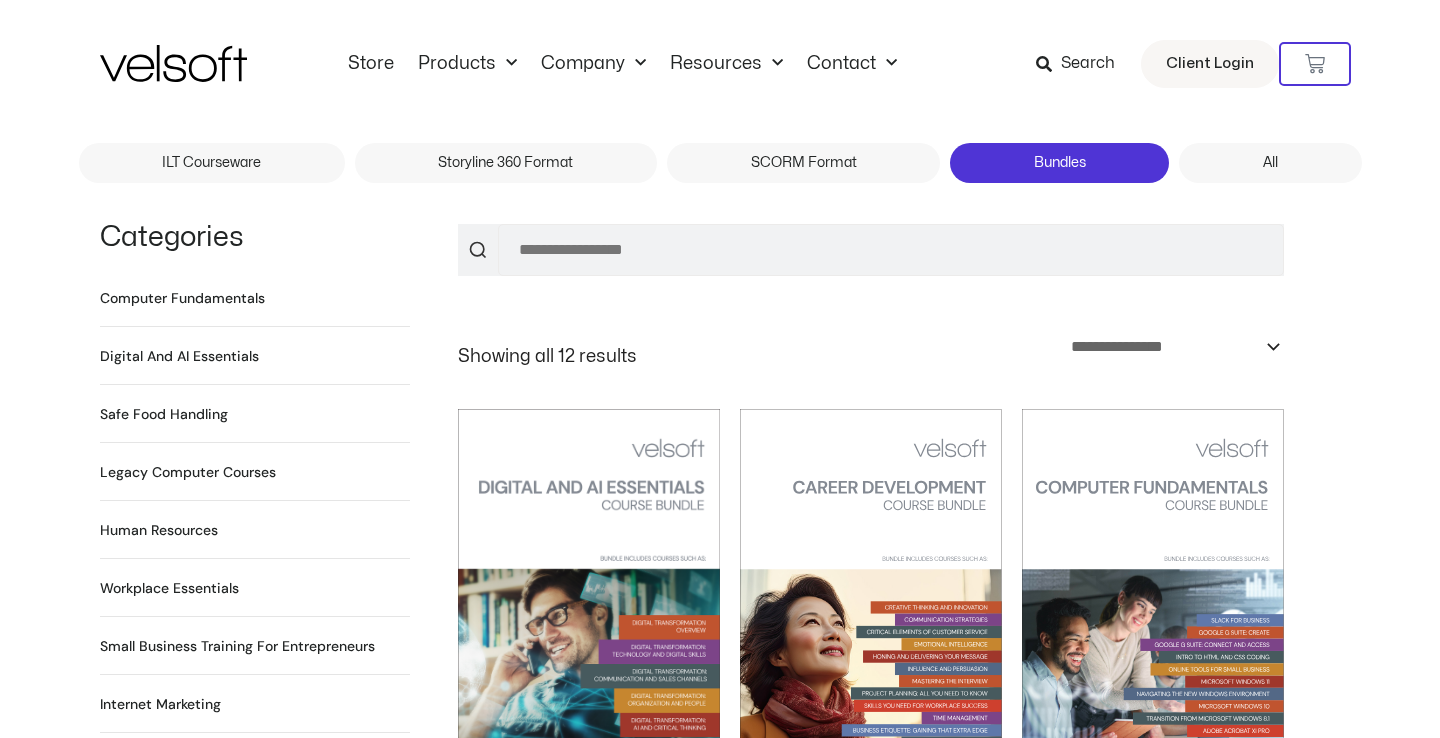 scroll, scrollTop: 0, scrollLeft: 0, axis: both 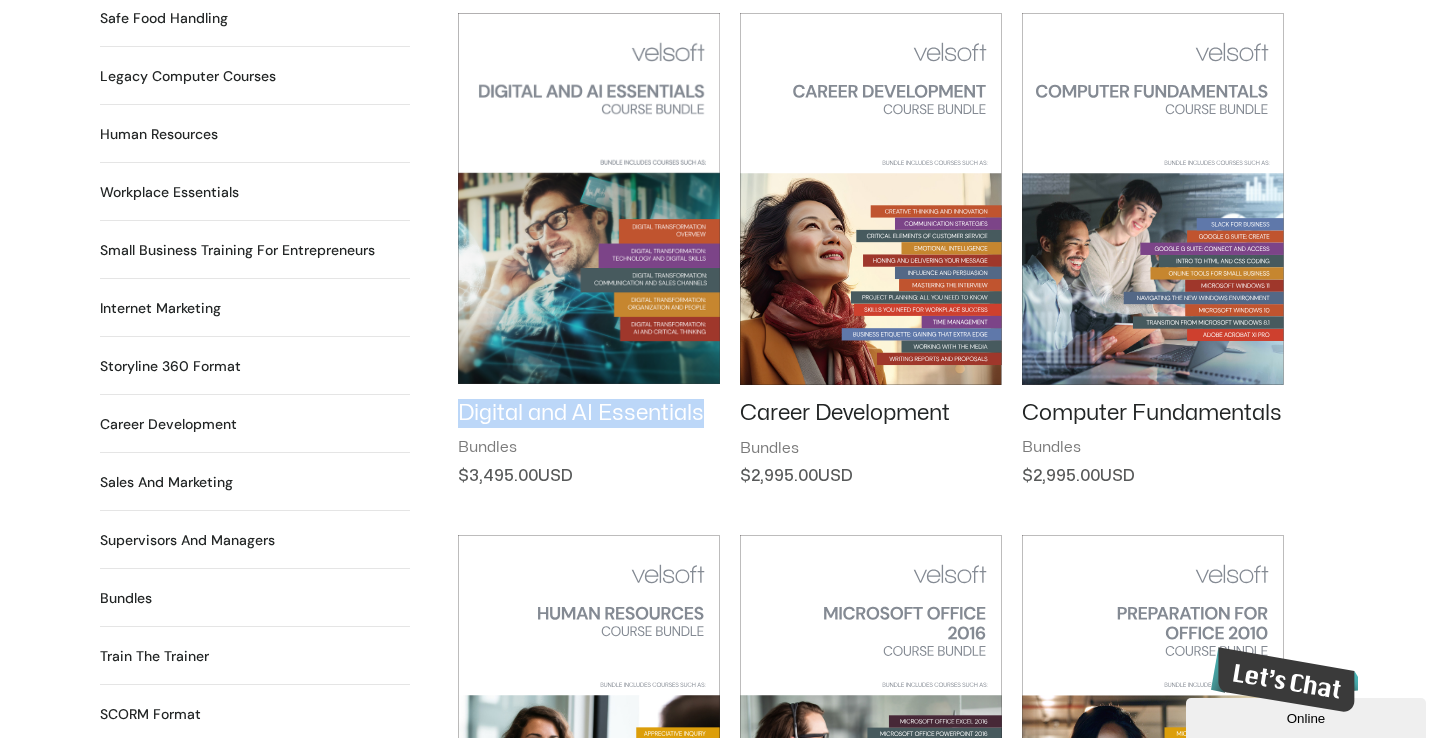 drag, startPoint x: 453, startPoint y: 410, endPoint x: 705, endPoint y: 416, distance: 252.07141 